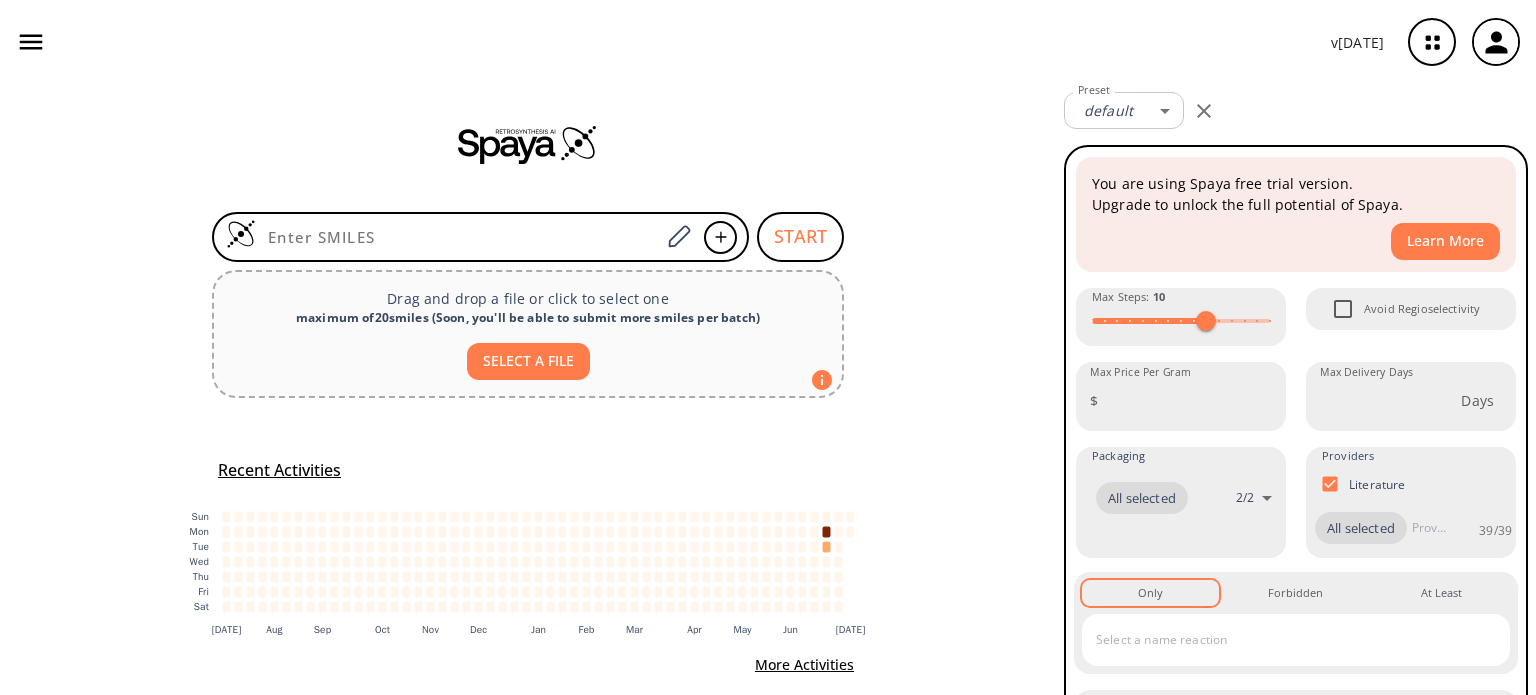 scroll, scrollTop: 0, scrollLeft: 0, axis: both 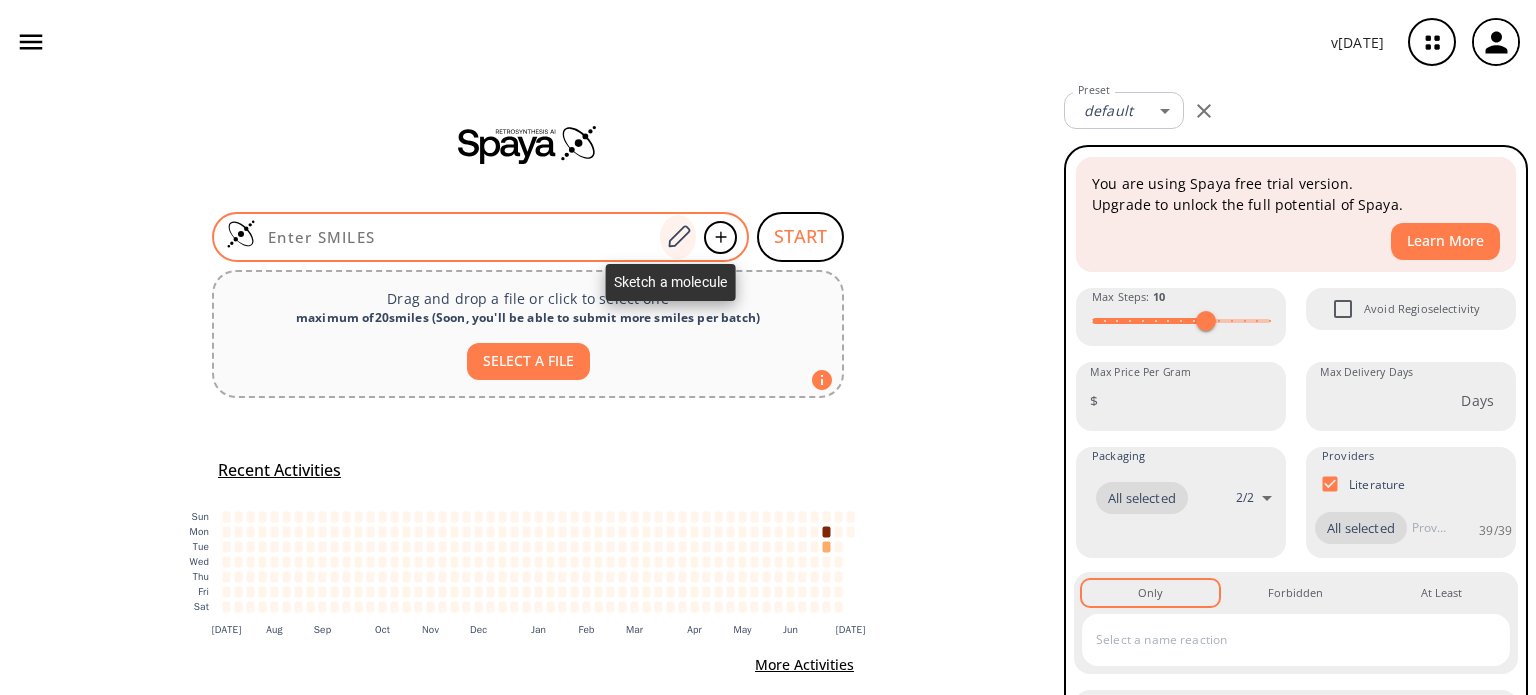 click 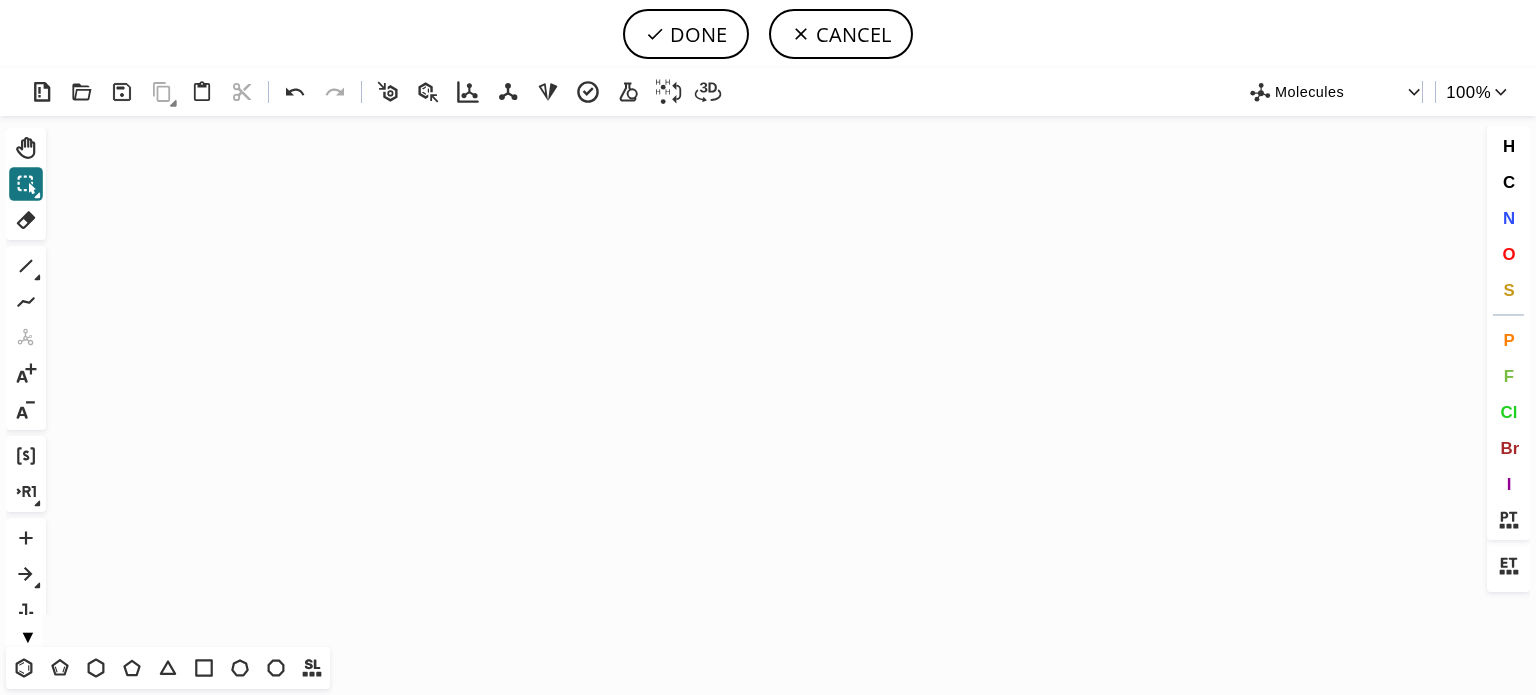 drag, startPoint x: 97, startPoint y: 661, endPoint x: 134, endPoint y: 623, distance: 53.037724 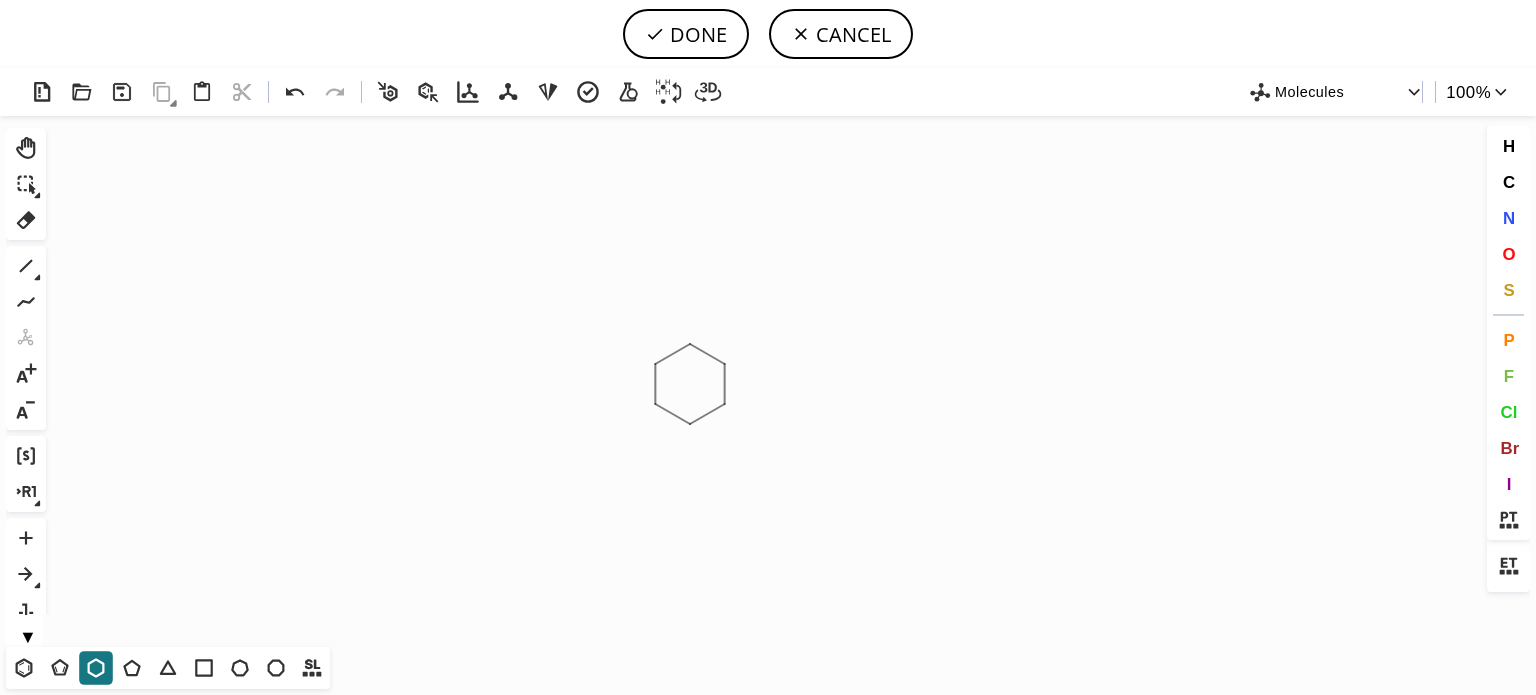click on "Created with [PERSON_NAME] 2.3.0" 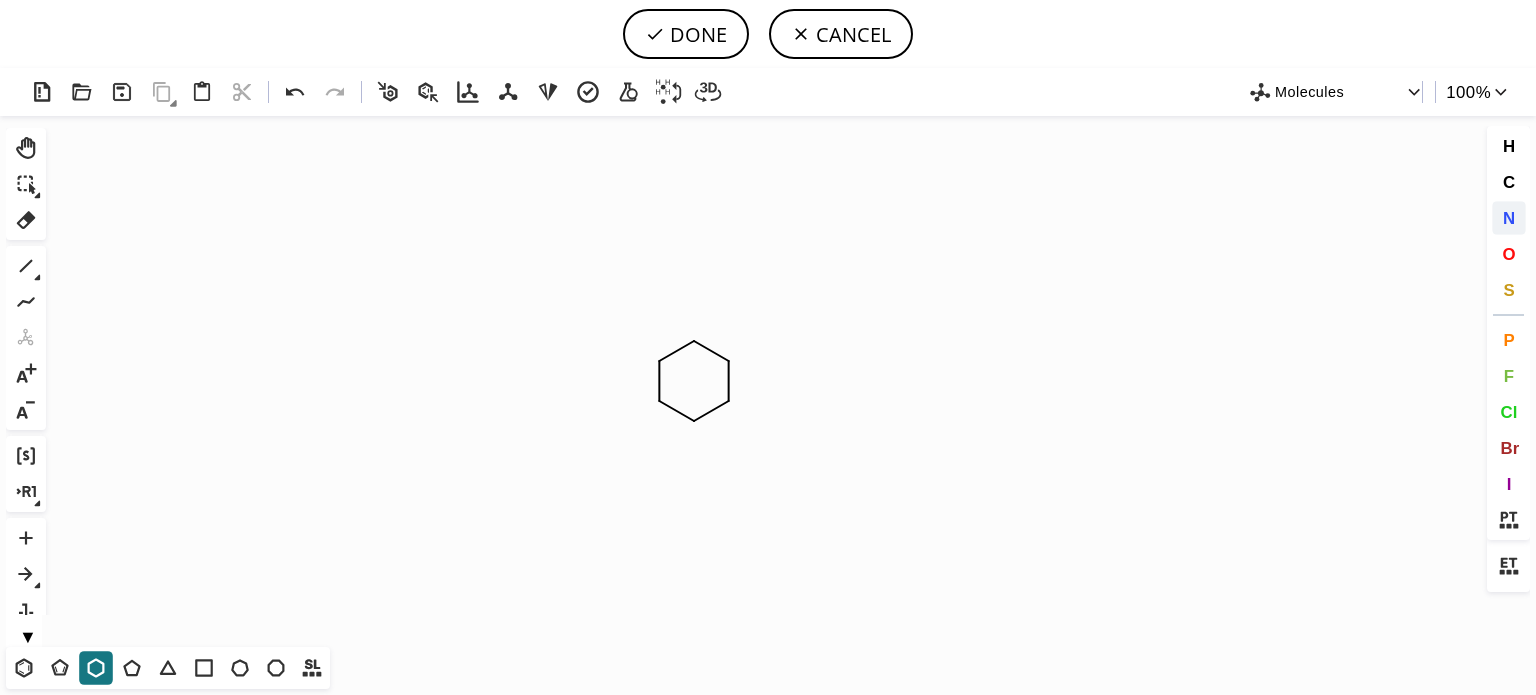 click on "N" at bounding box center [1508, 217] 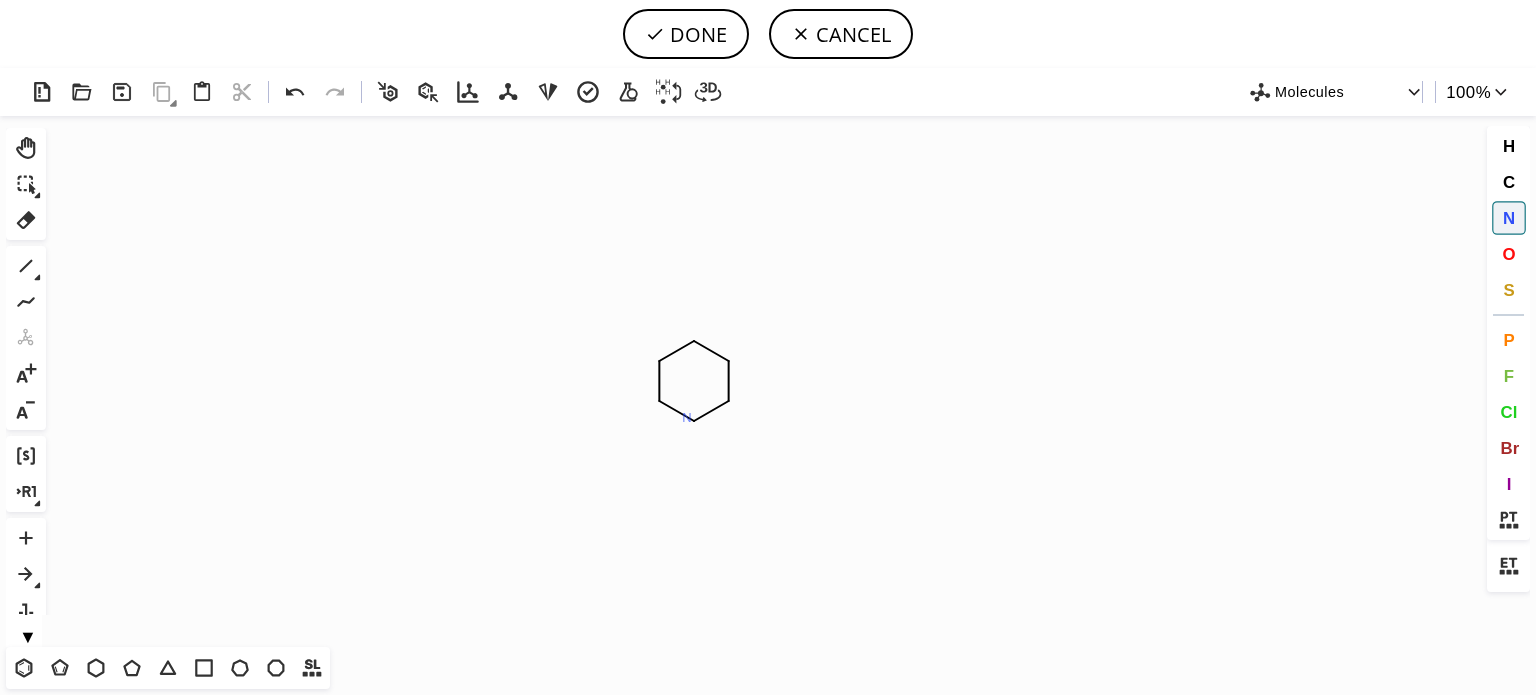 click on "N" 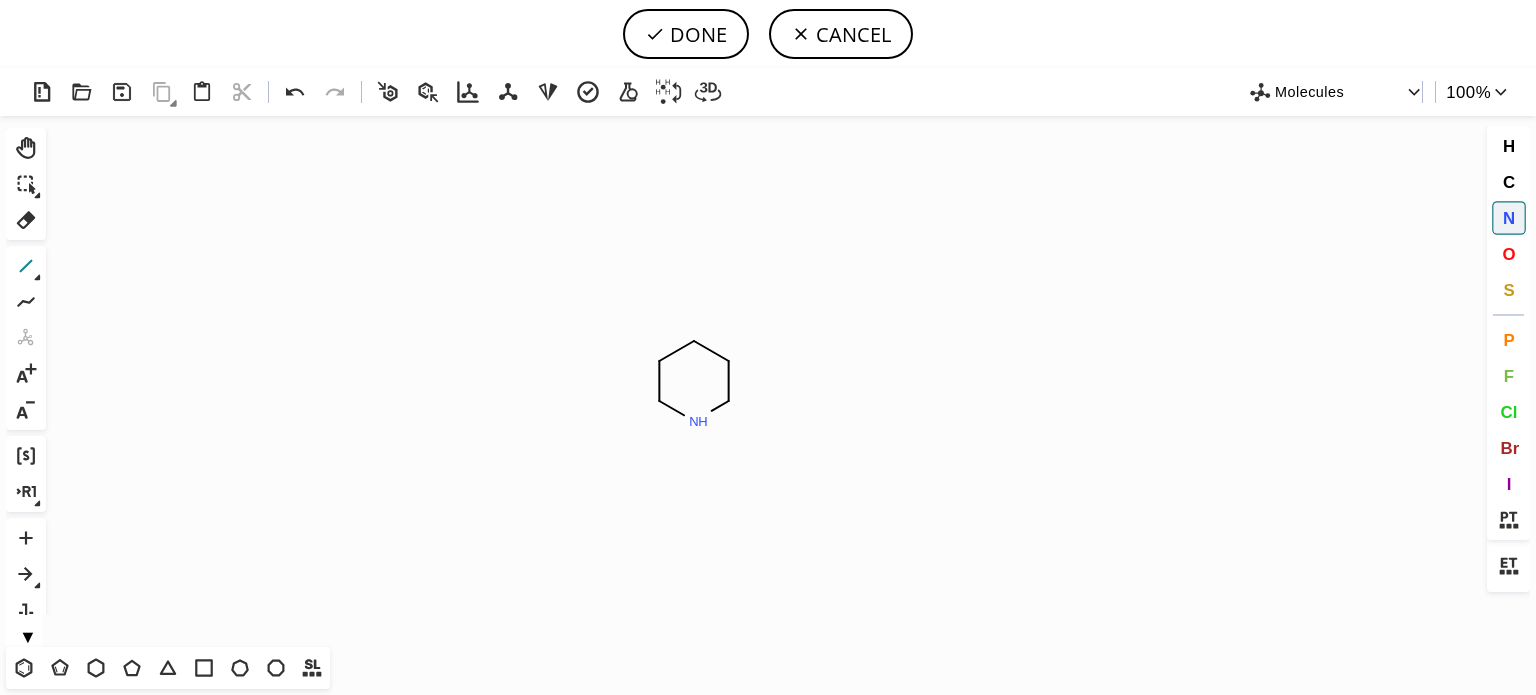click 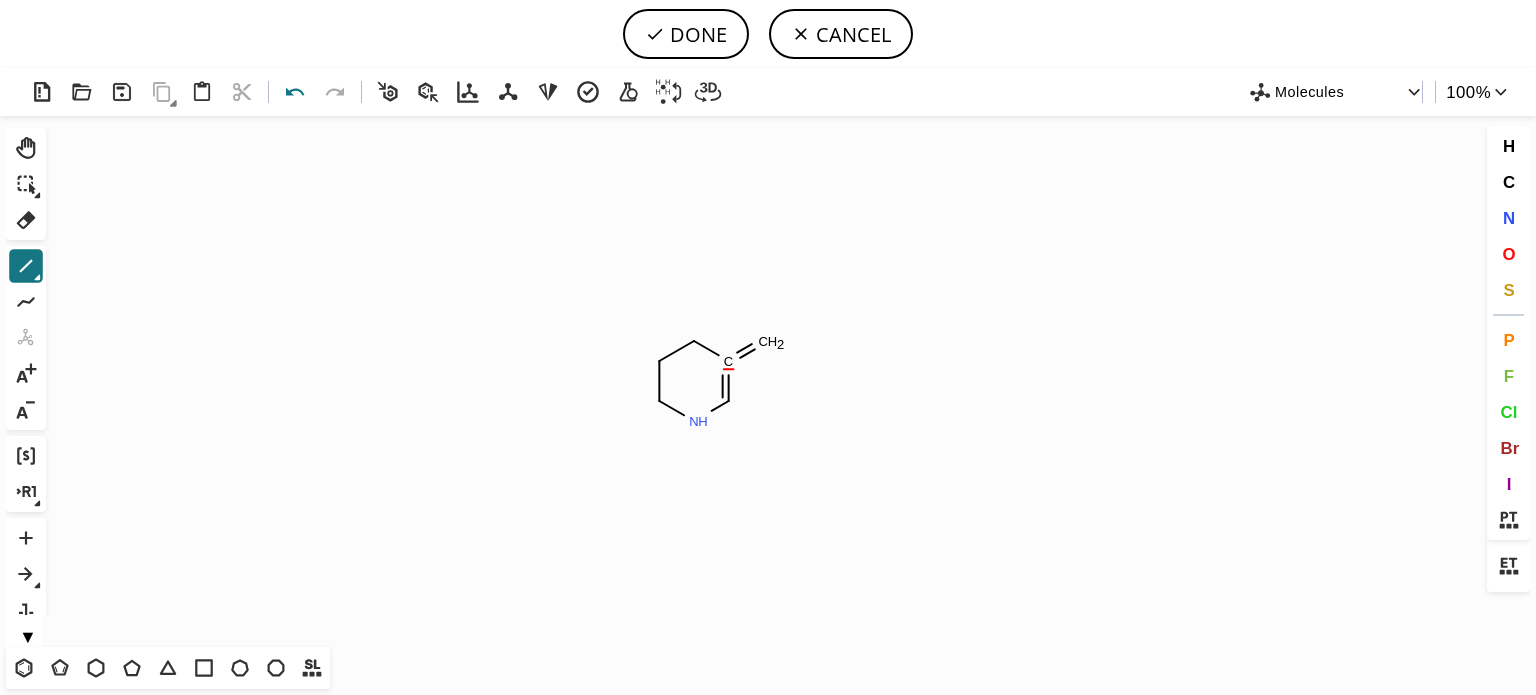 click 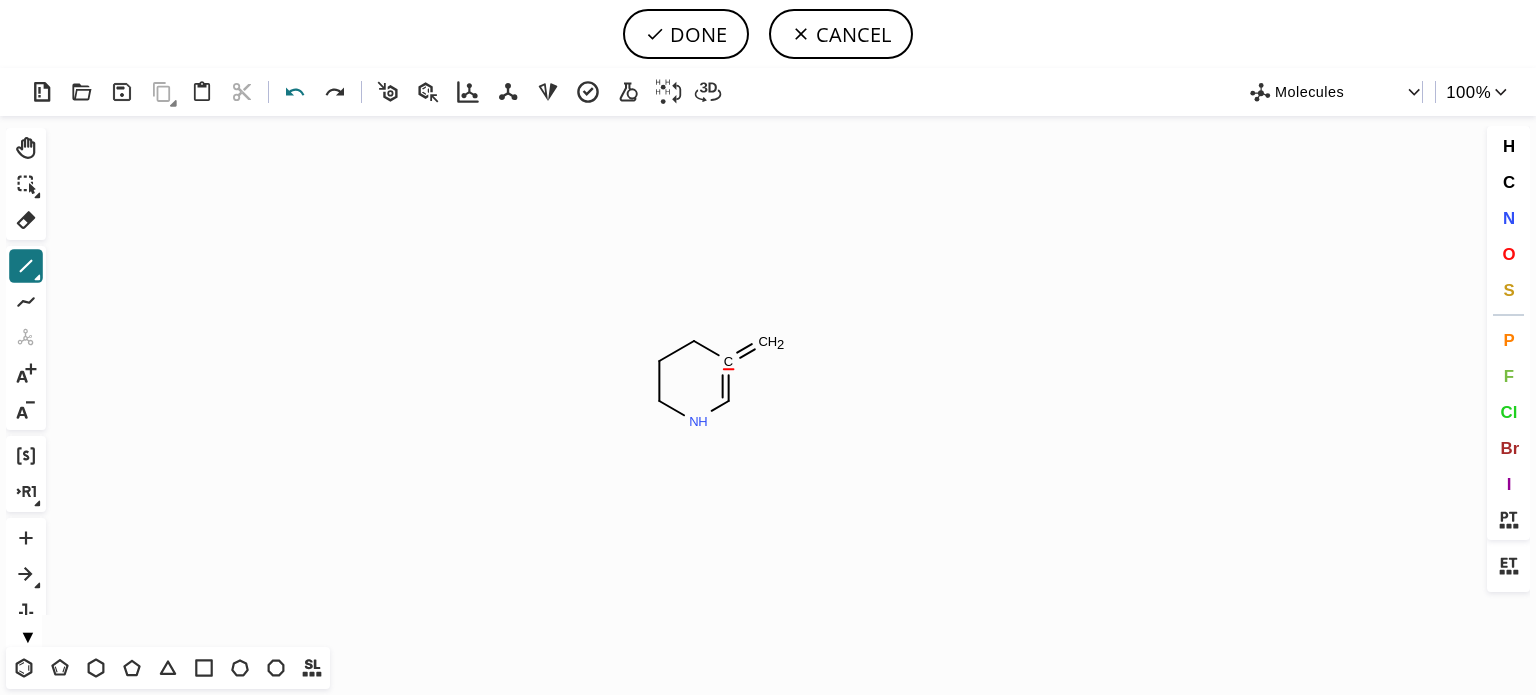 click 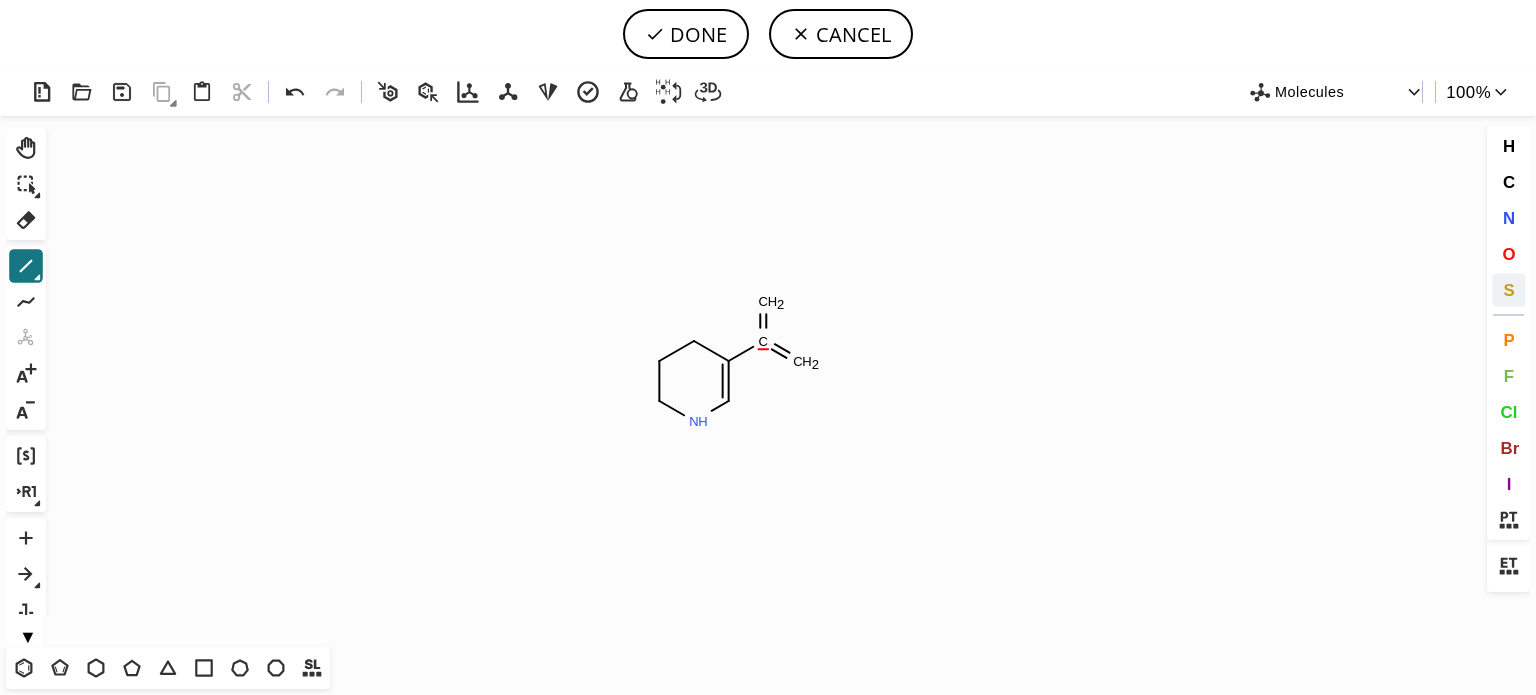 click on "S" at bounding box center [1508, 289] 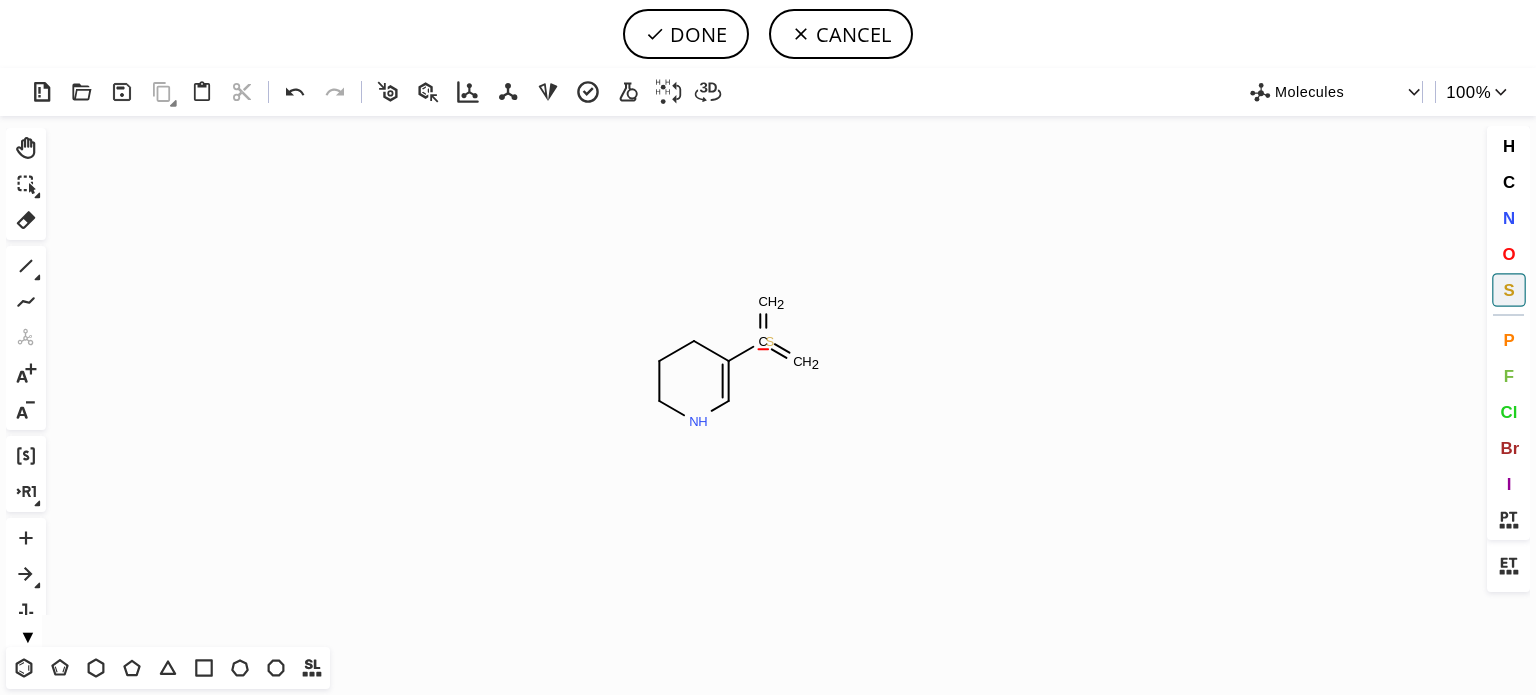 click on "S" 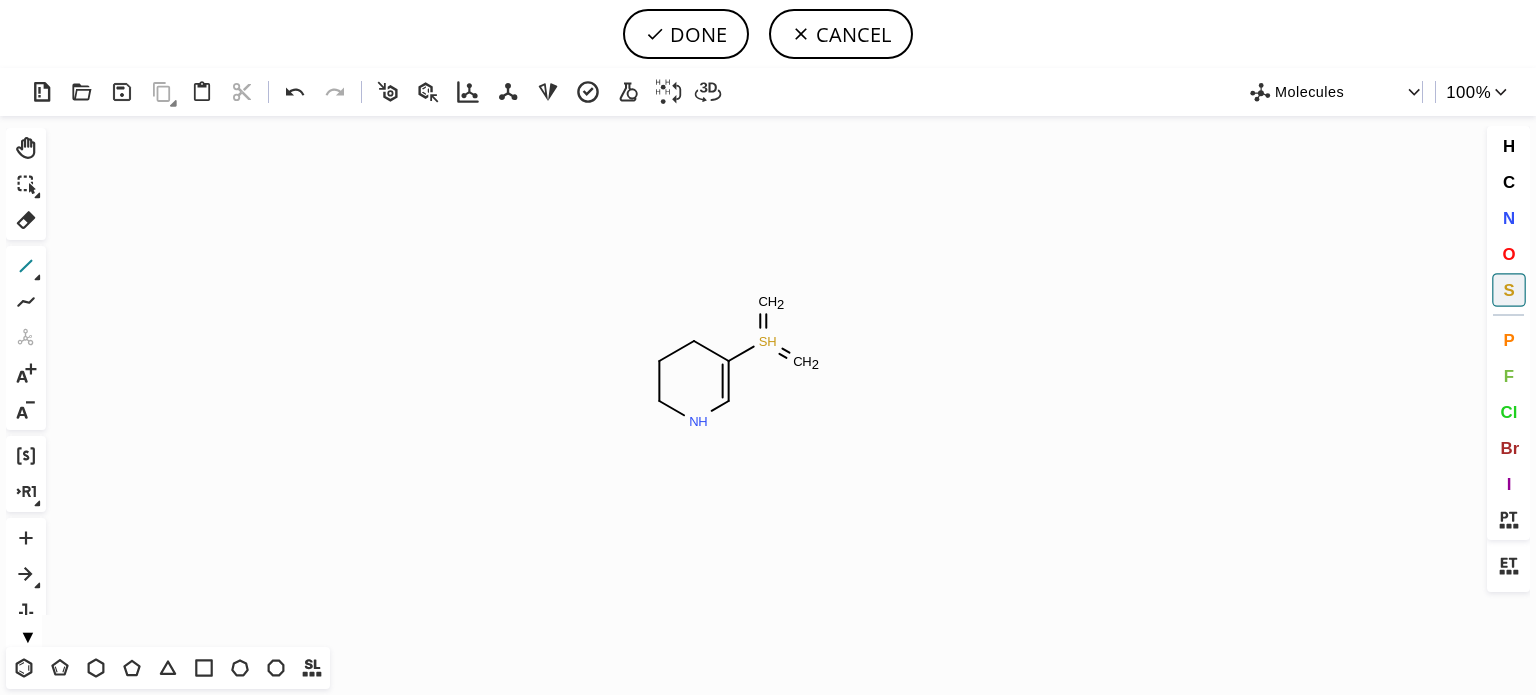 click 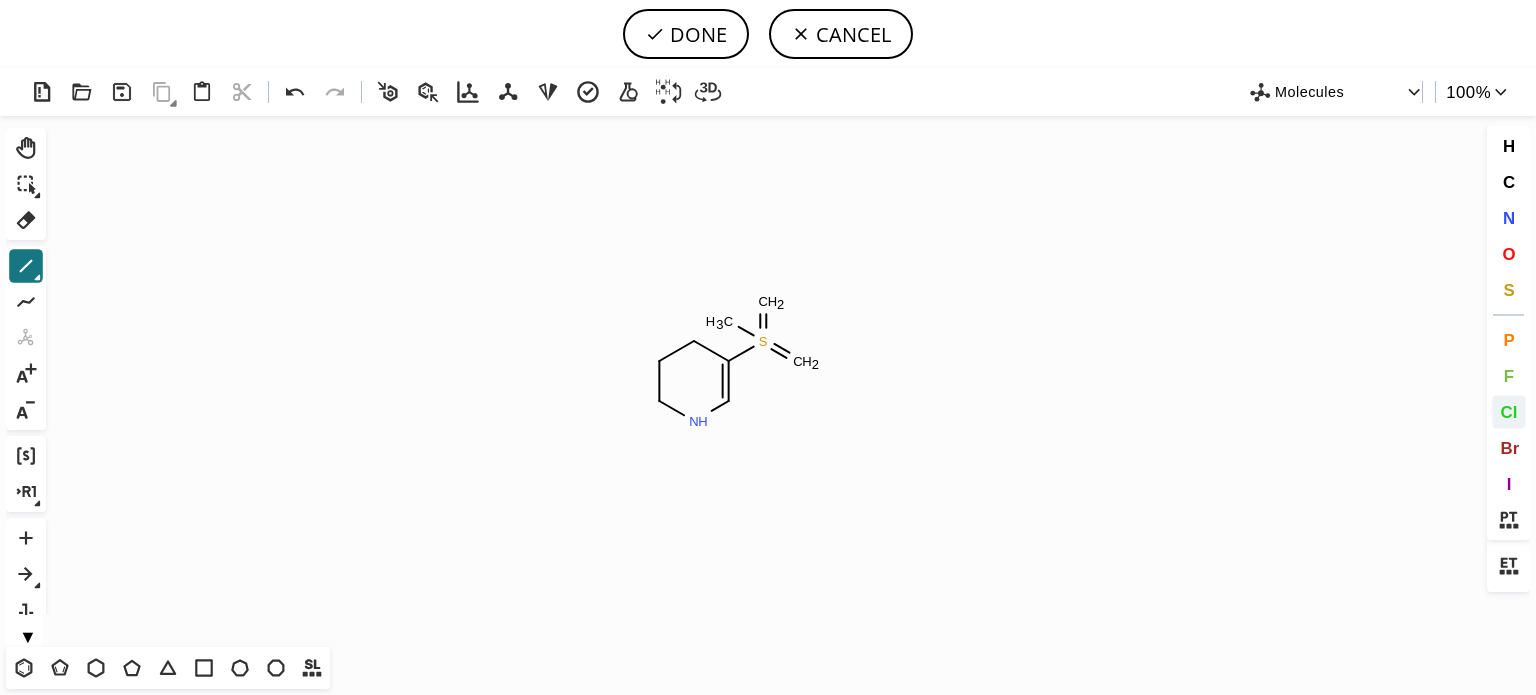 click on "Cl" at bounding box center [1508, 411] 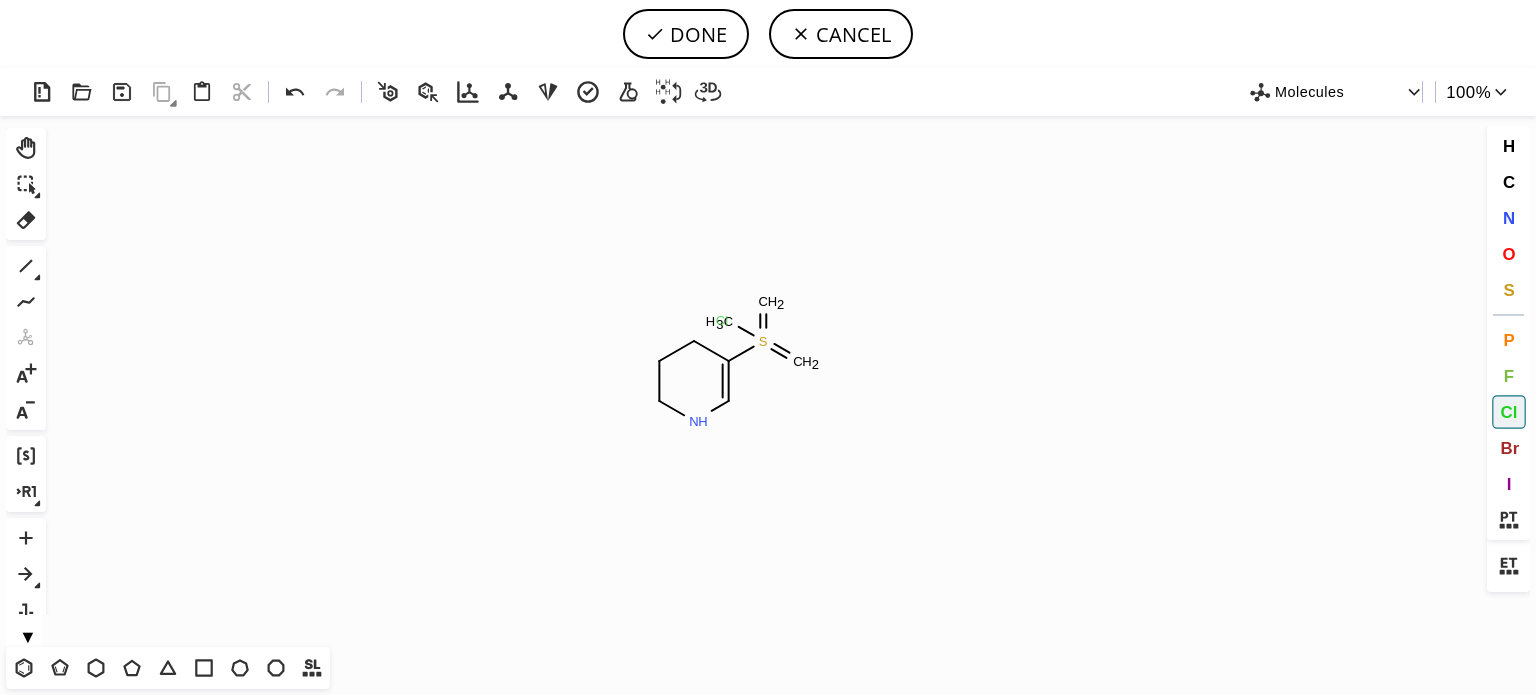 click on "Cl" 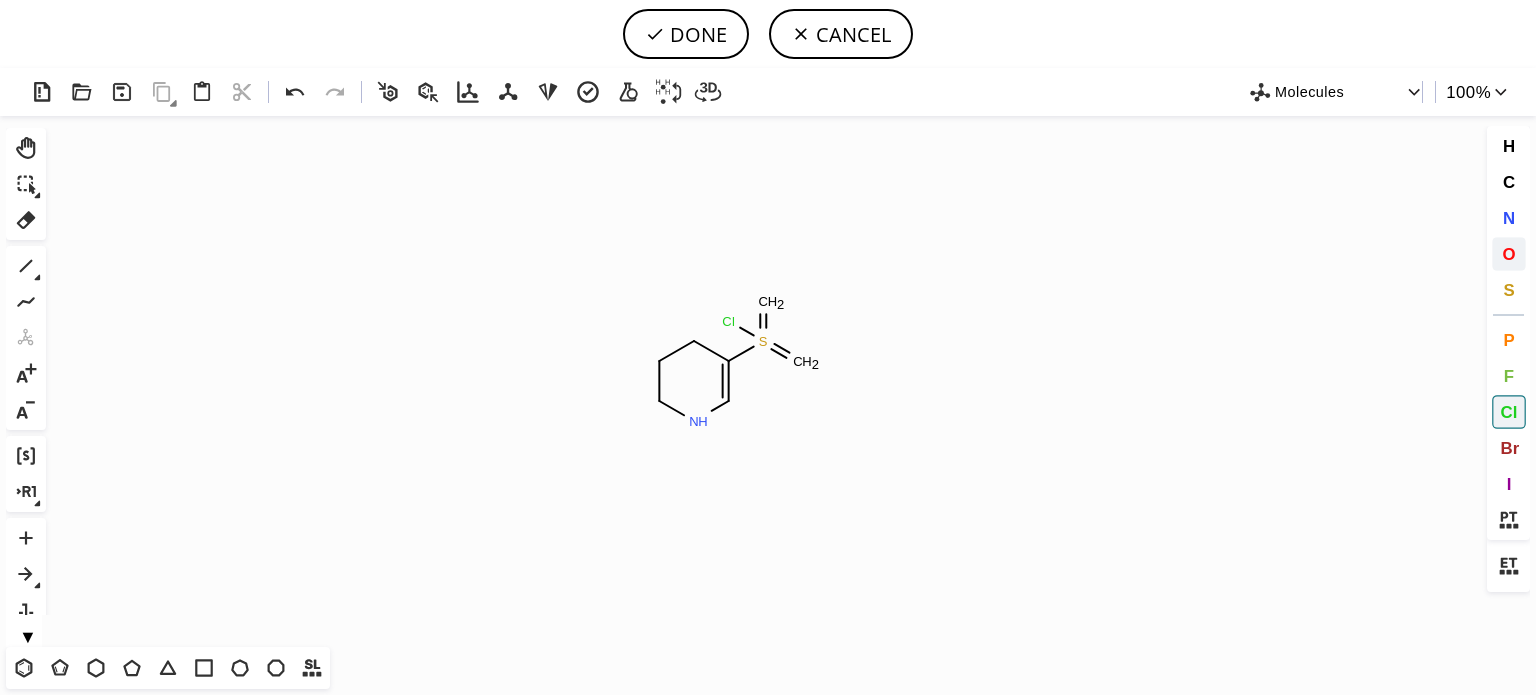 drag, startPoint x: 1512, startPoint y: 255, endPoint x: 1216, endPoint y: 223, distance: 297.7247 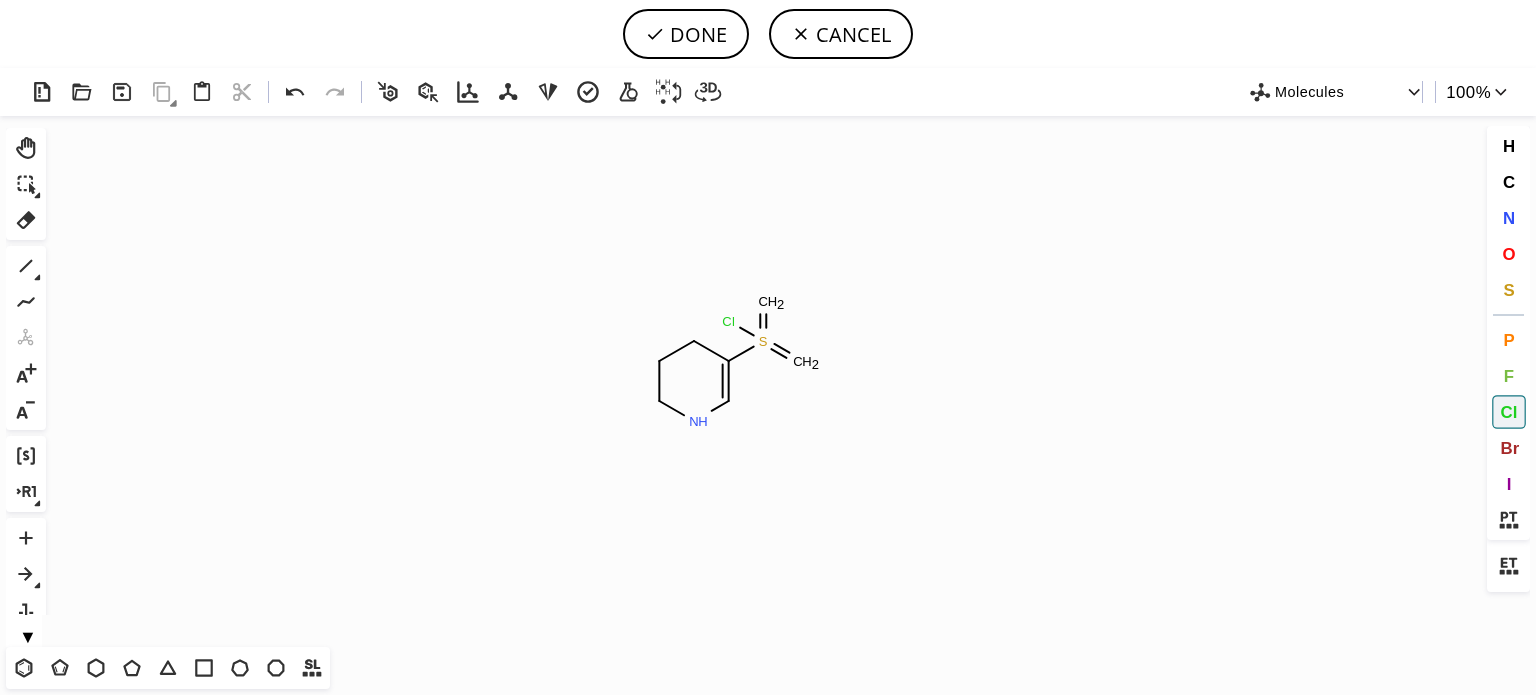 click on "O" at bounding box center (1508, 253) 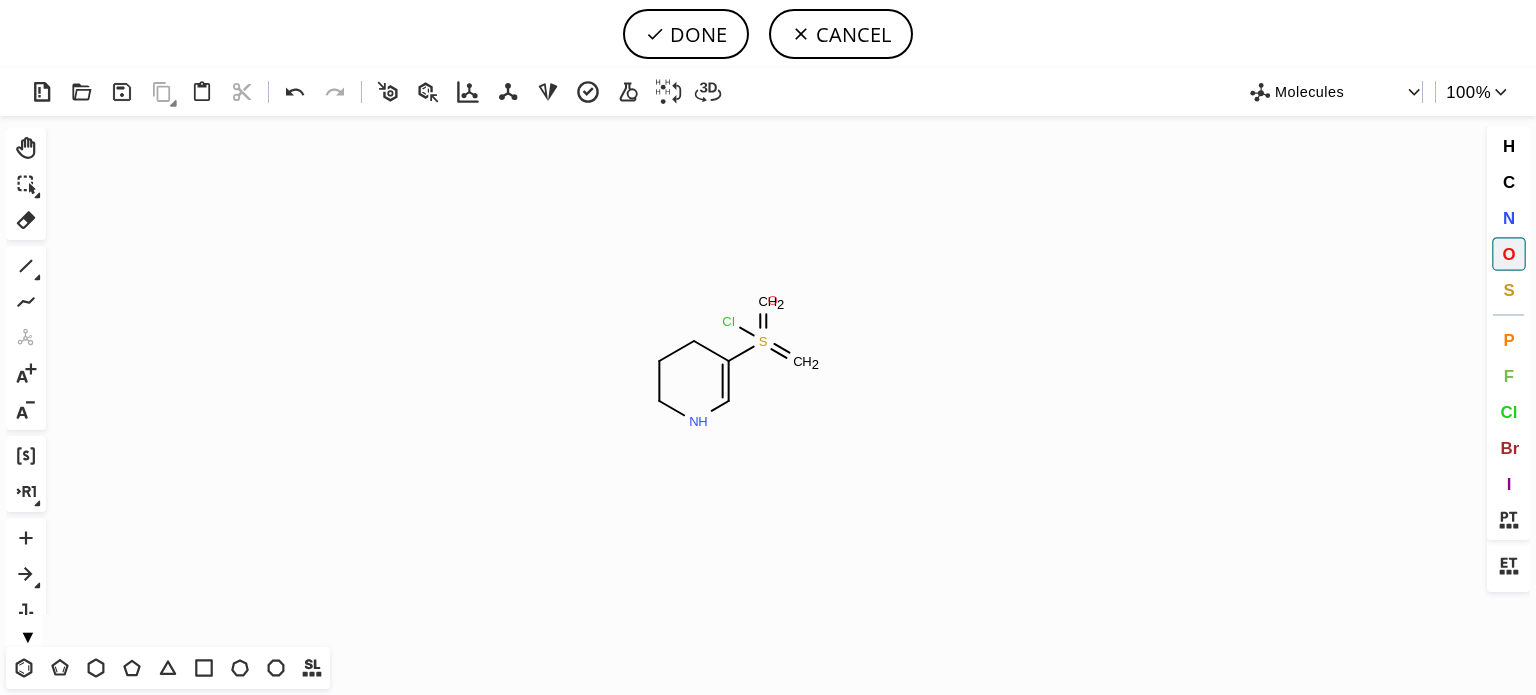 drag, startPoint x: 773, startPoint y: 300, endPoint x: 794, endPoint y: 341, distance: 46.06517 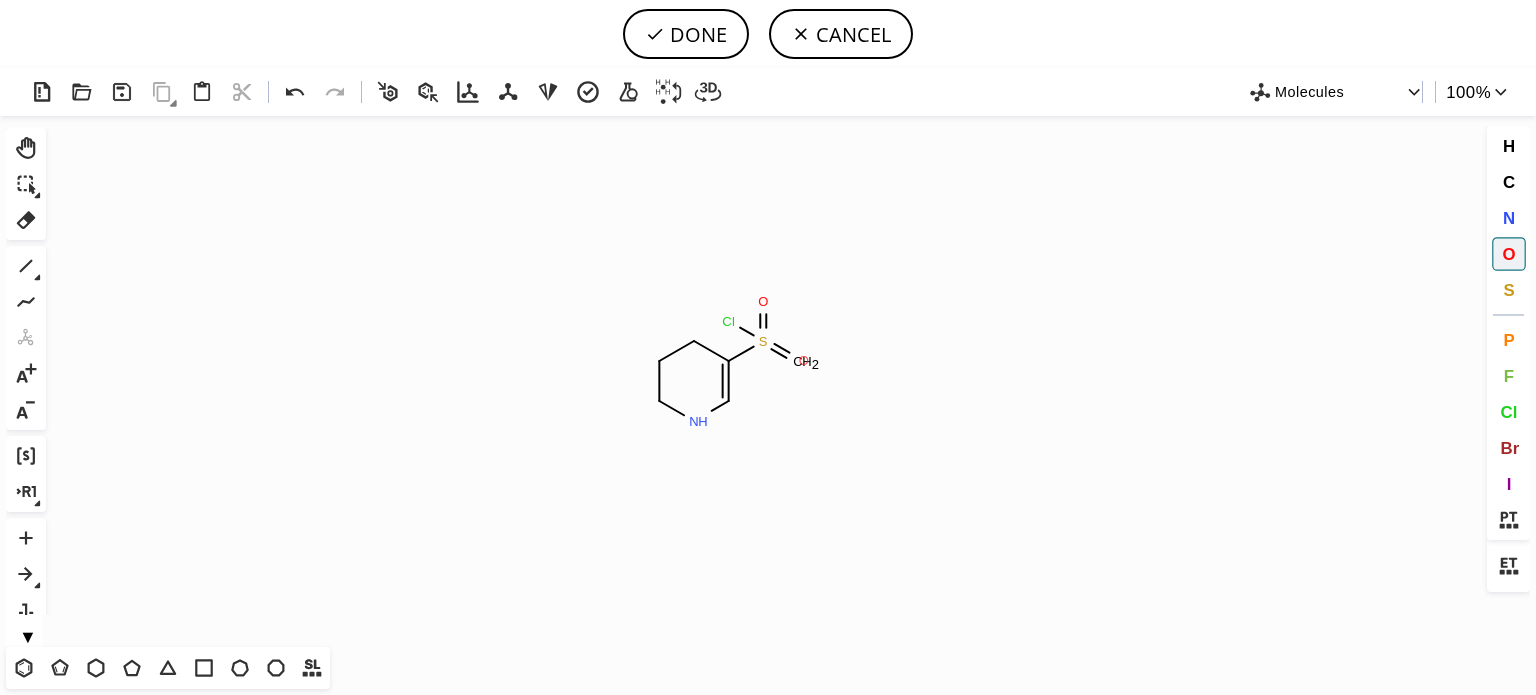 click on "O" 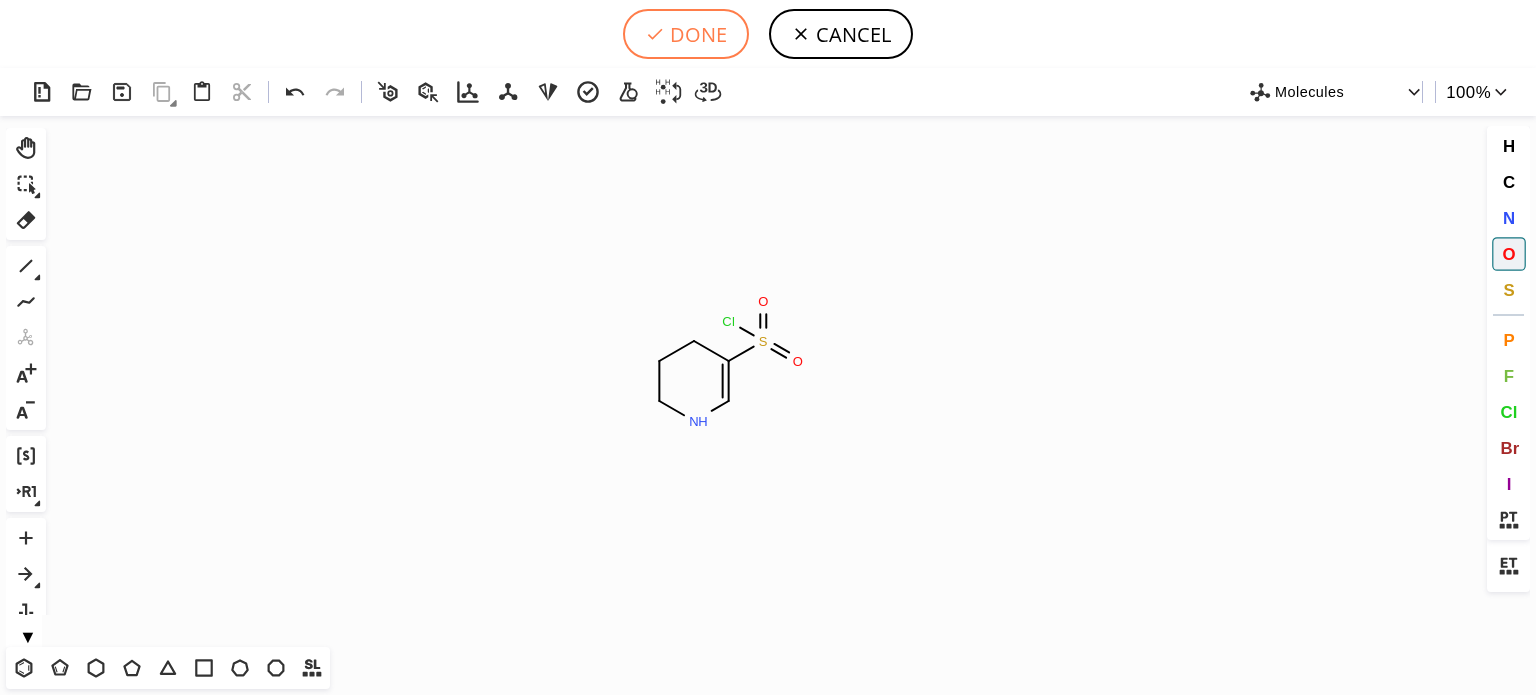 click on "DONE" at bounding box center (686, 34) 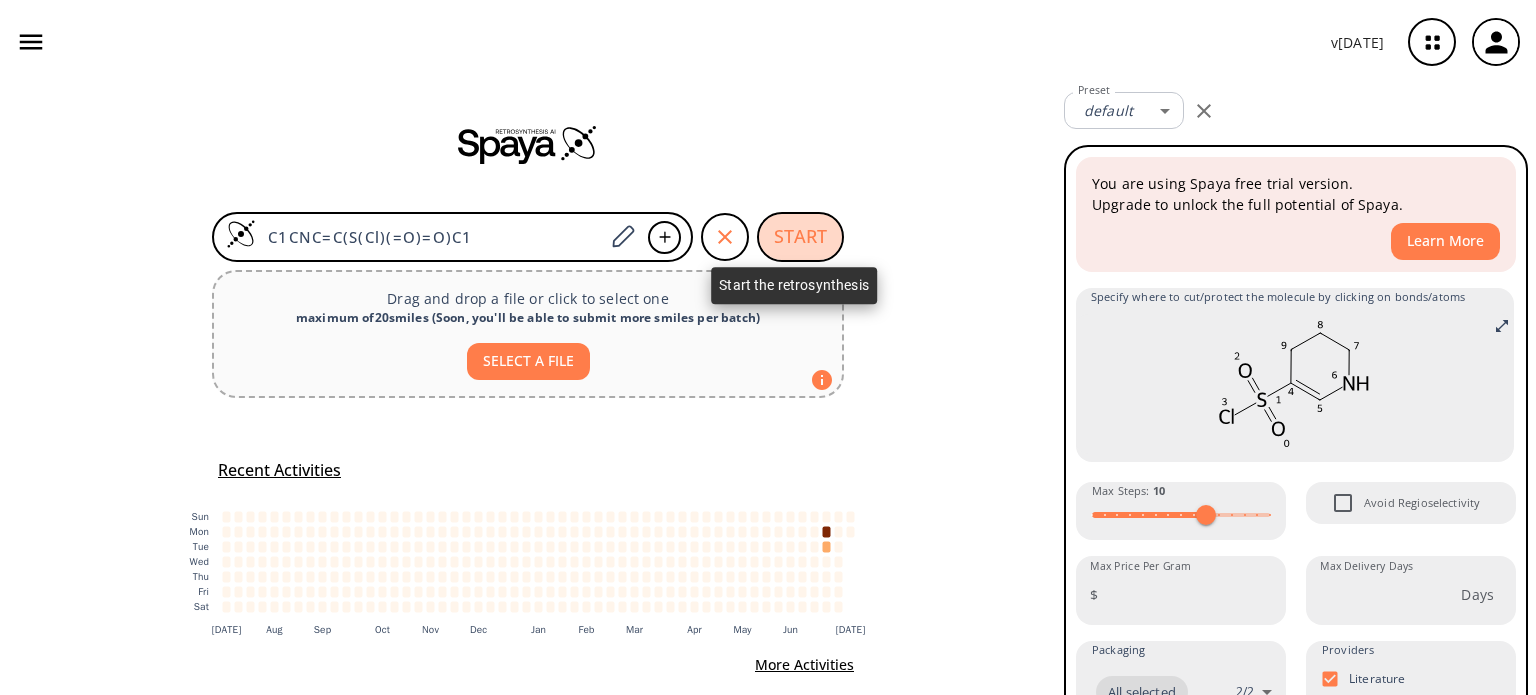 click on "START" at bounding box center [800, 237] 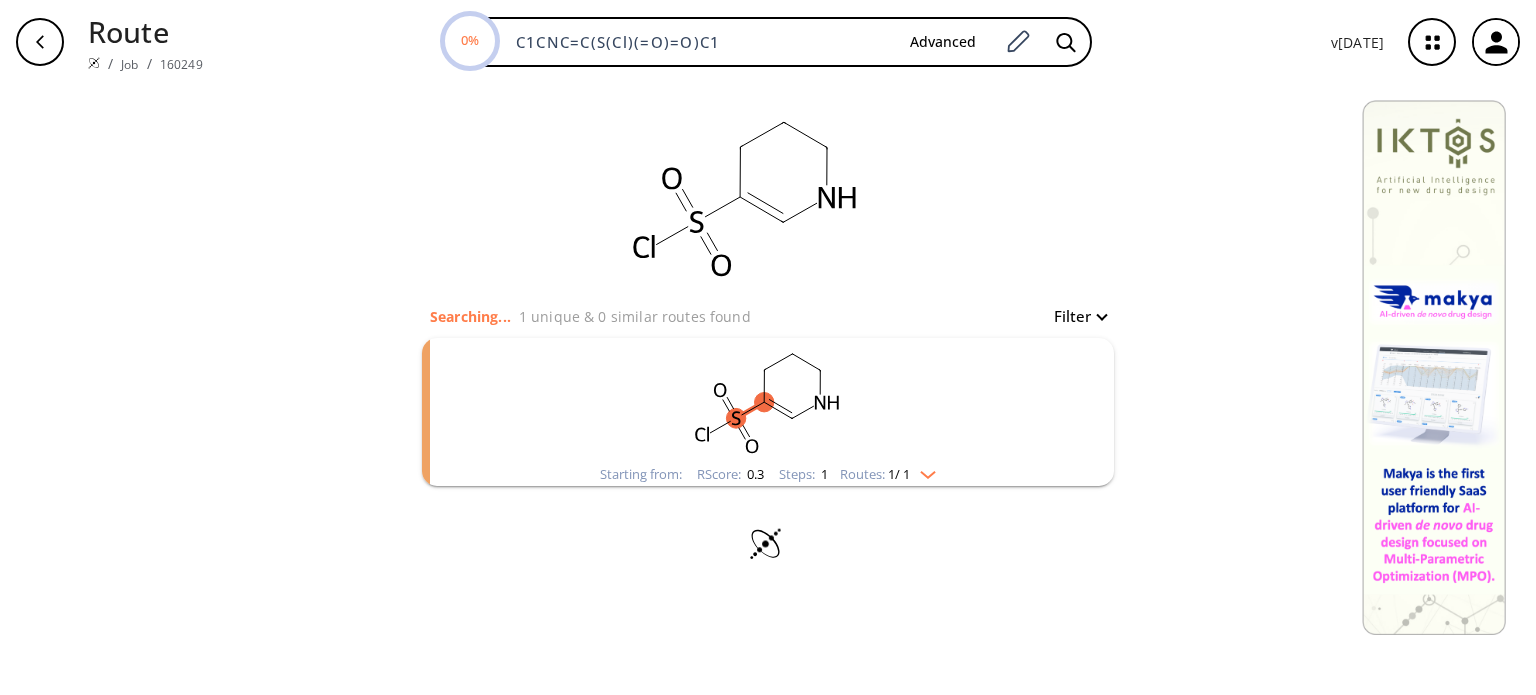 click on "Starting from: RScore :   0.3   Steps :   1   Routes:   1  / 1" at bounding box center (768, 412) 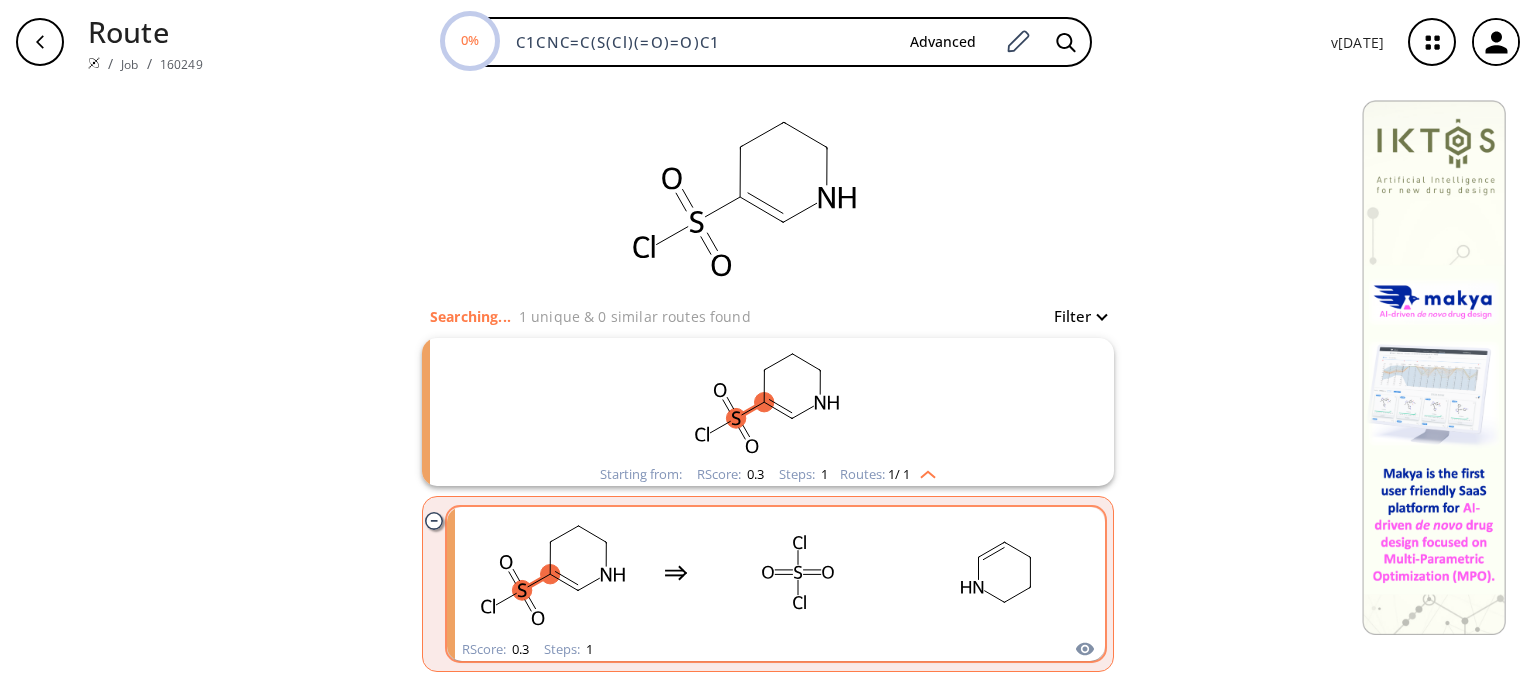 click 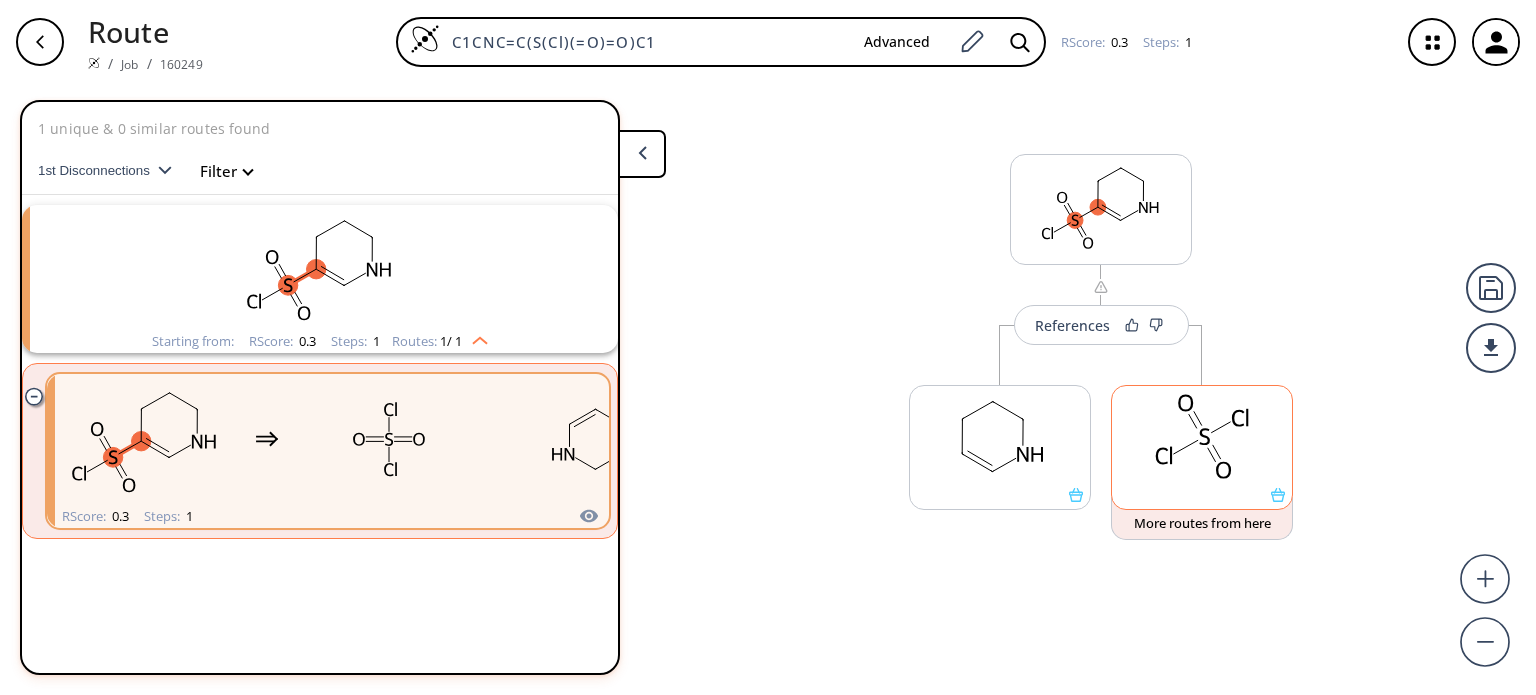 click 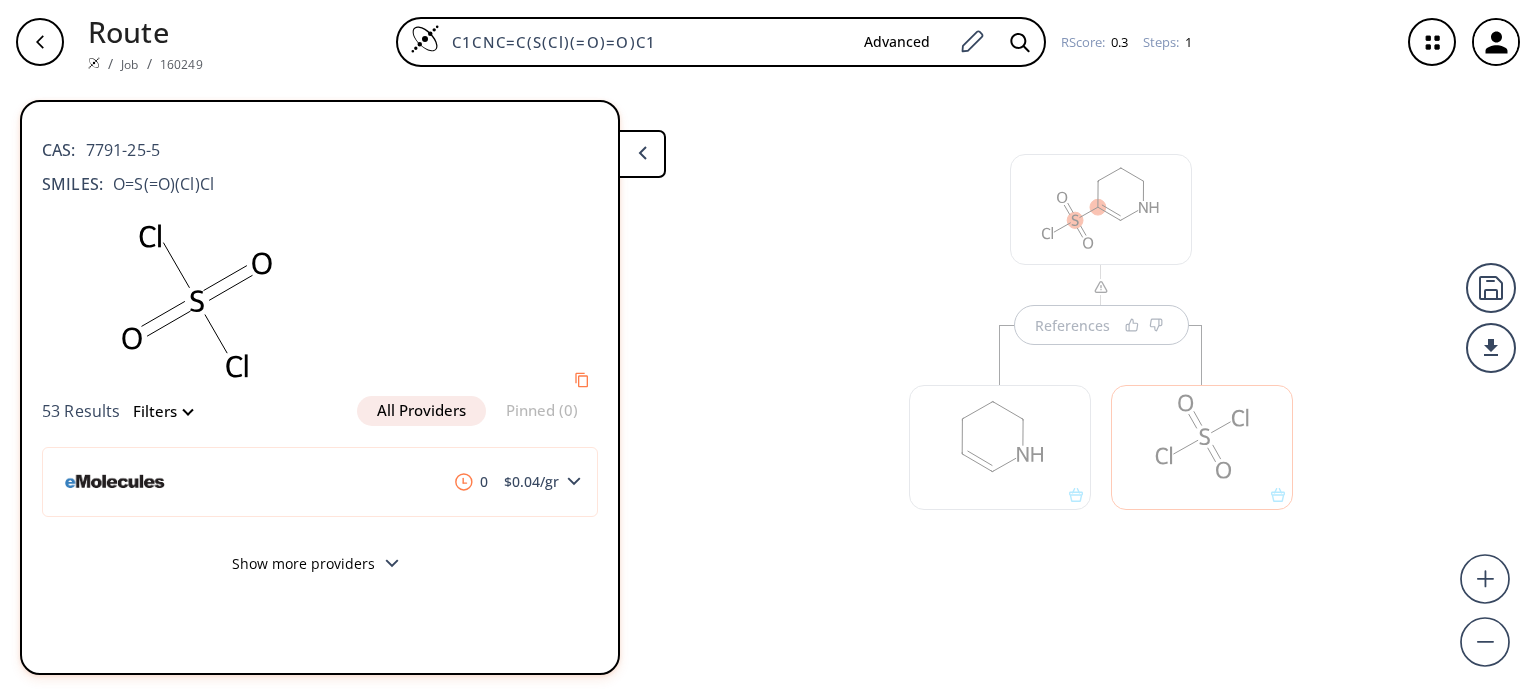 click at bounding box center [1000, 437] 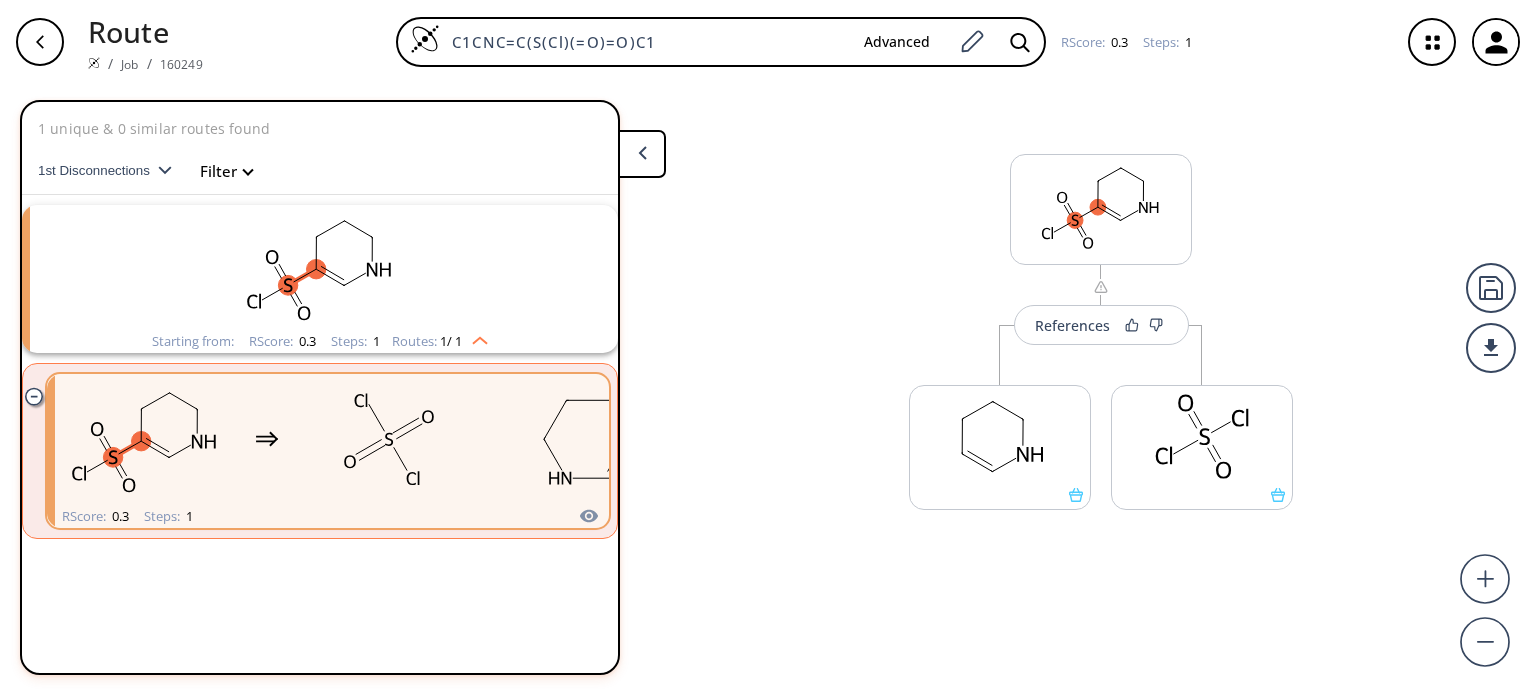 click on "References" at bounding box center (1072, 325) 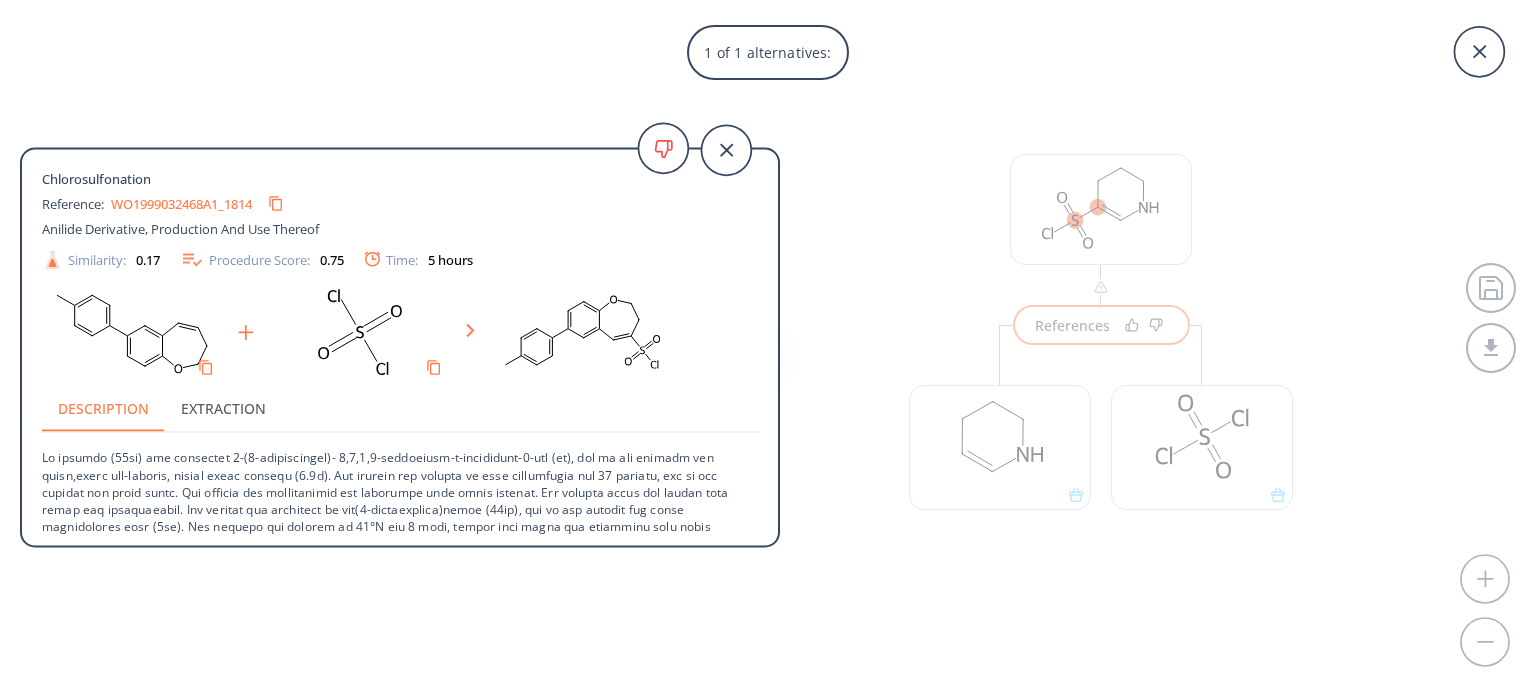 click on "1 of 1 alternatives: Chlorosulfonation Reference: WO1999032468A1_1814 Anilide Derivative, Production And Use Thereof Similarity: 0.17 Procedure Score: 0.75  Time: 5 hours  Description Extraction" at bounding box center (768, 347) 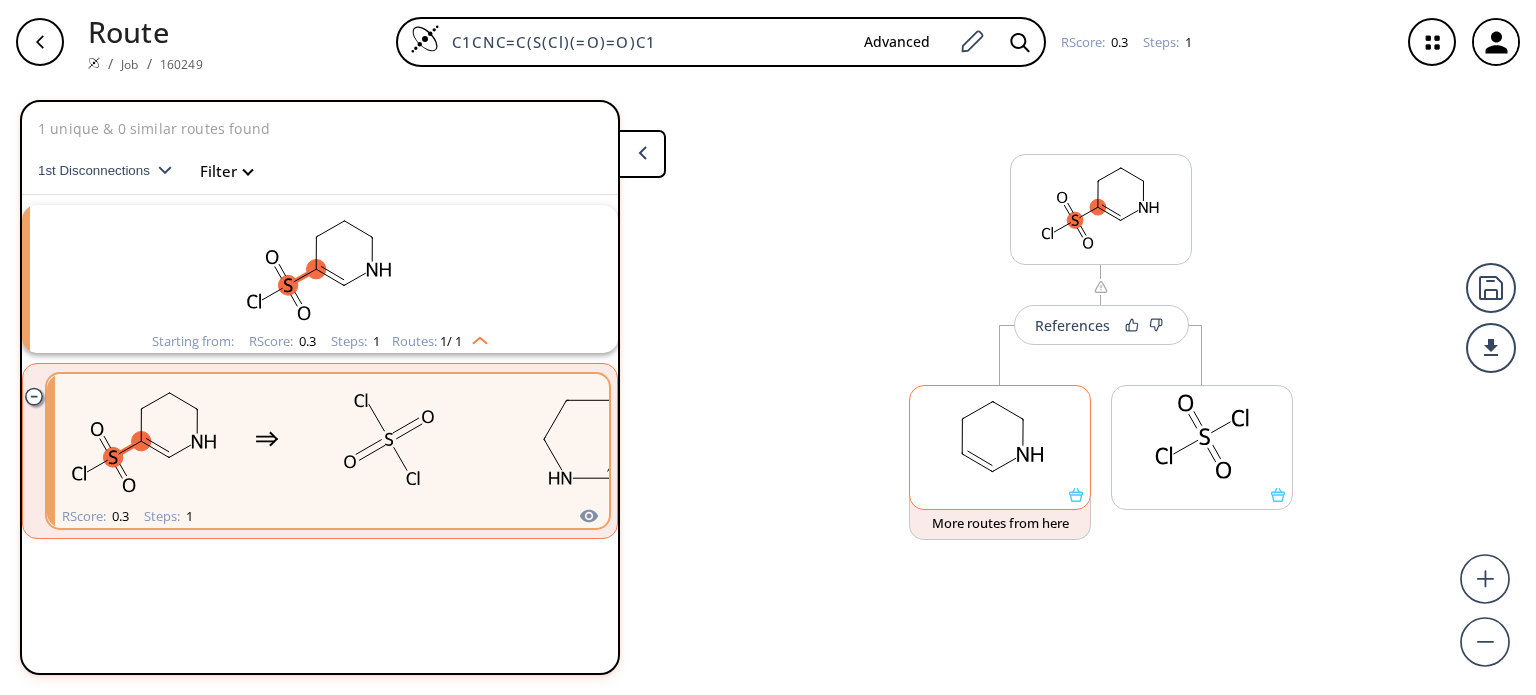 click 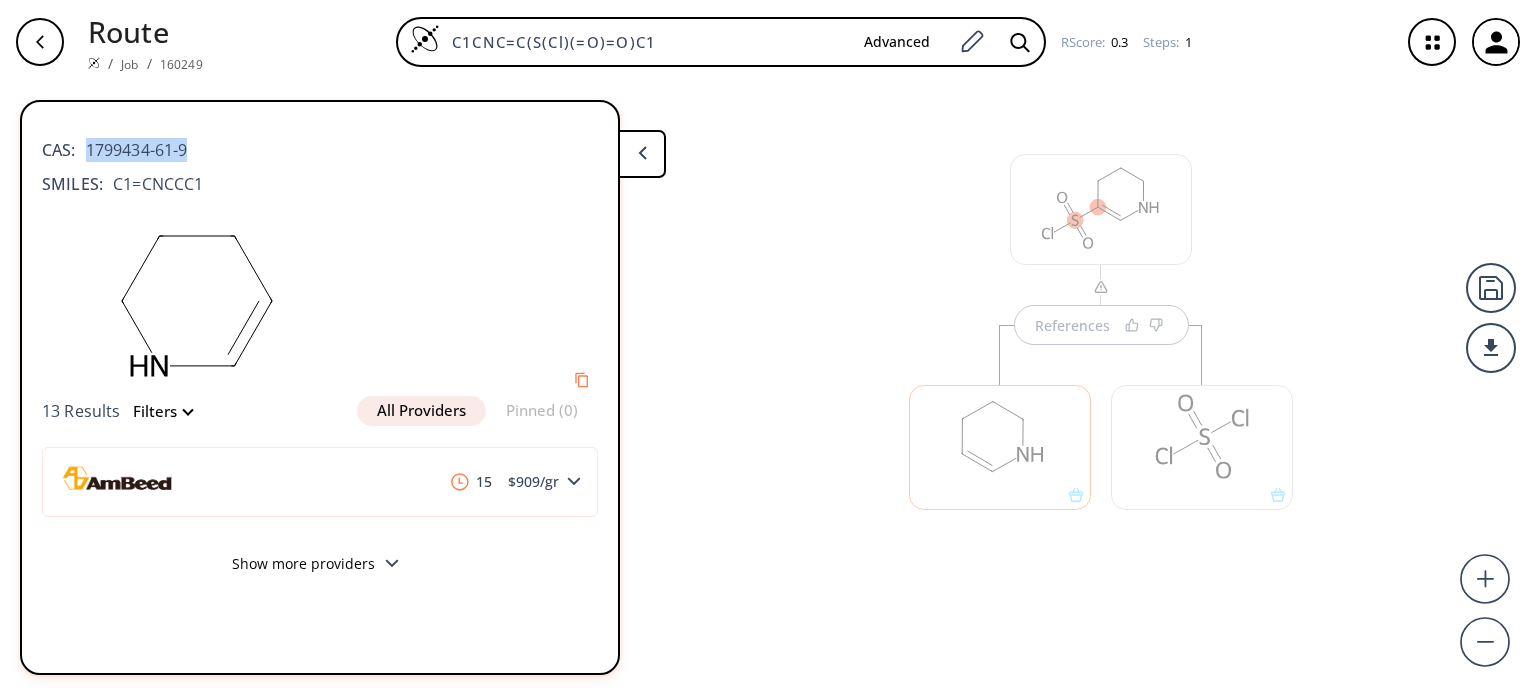 drag, startPoint x: 205, startPoint y: 151, endPoint x: 80, endPoint y: 147, distance: 125.06398 